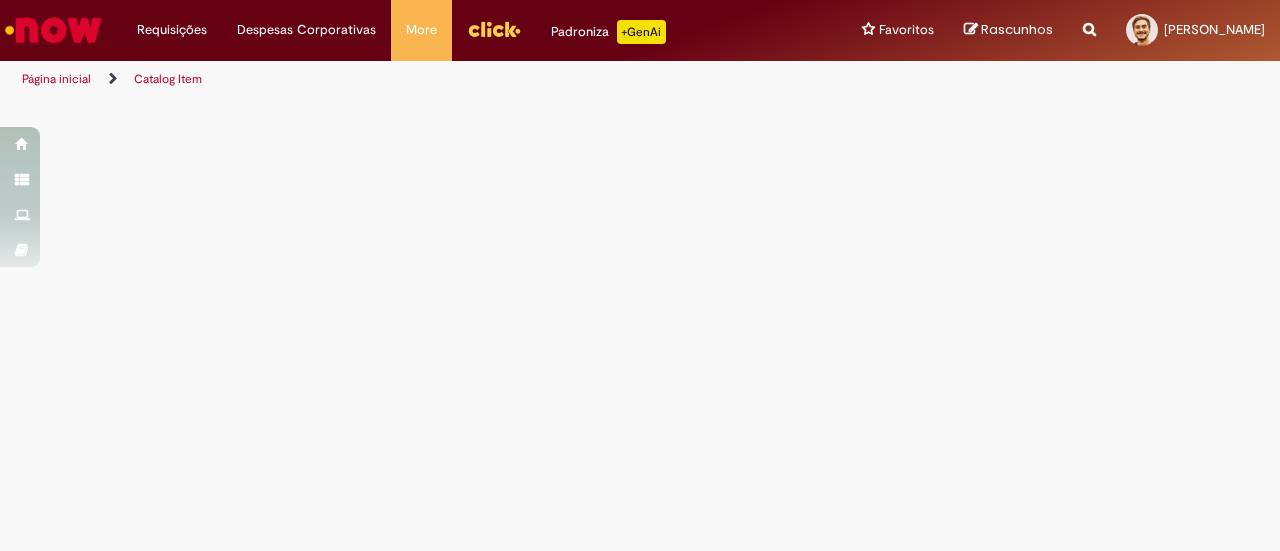scroll, scrollTop: 0, scrollLeft: 0, axis: both 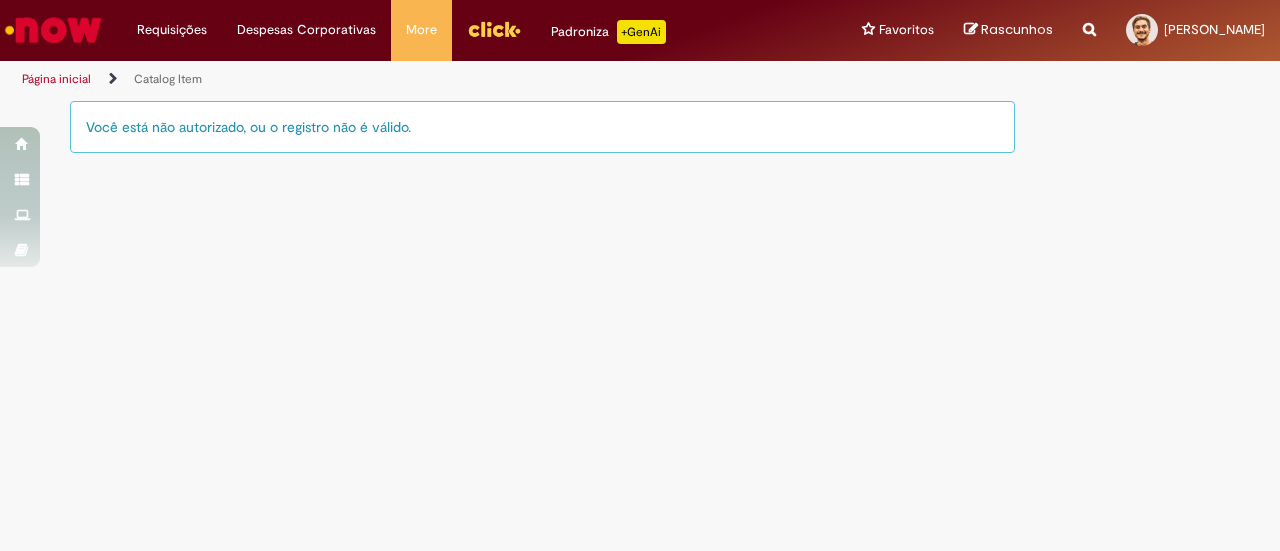 click on "Reportar problema
Artigos
Não encontrou base de conhecimento
Catálogo
Não foram encontradas ofertas
Comunidade
Nenhum resultado encontrado na comunidade" at bounding box center [1089, 30] 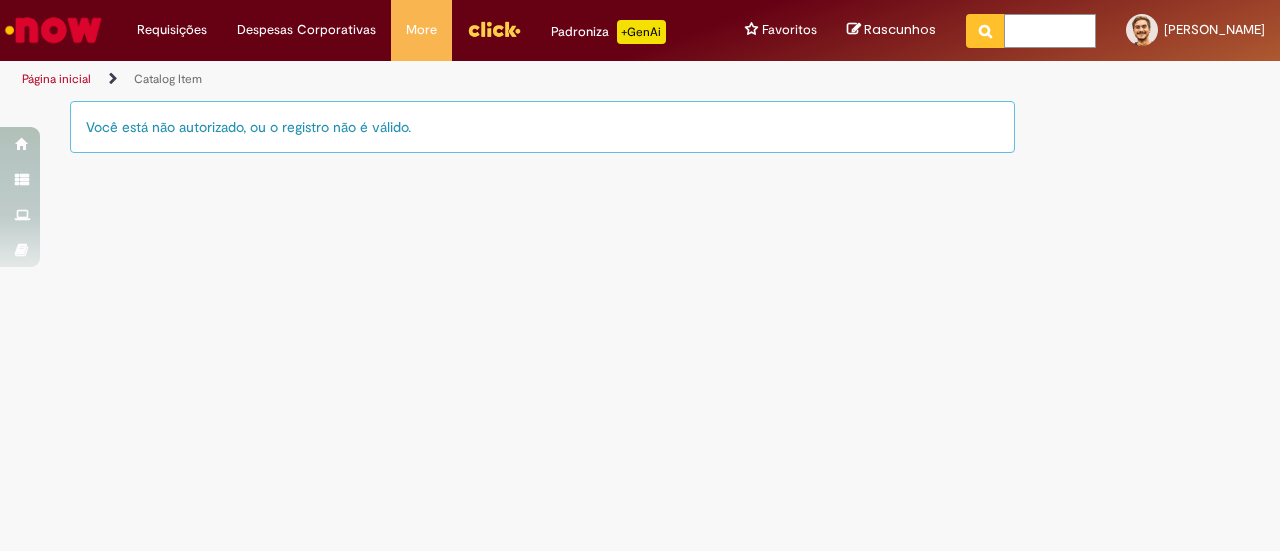 click at bounding box center [1050, 31] 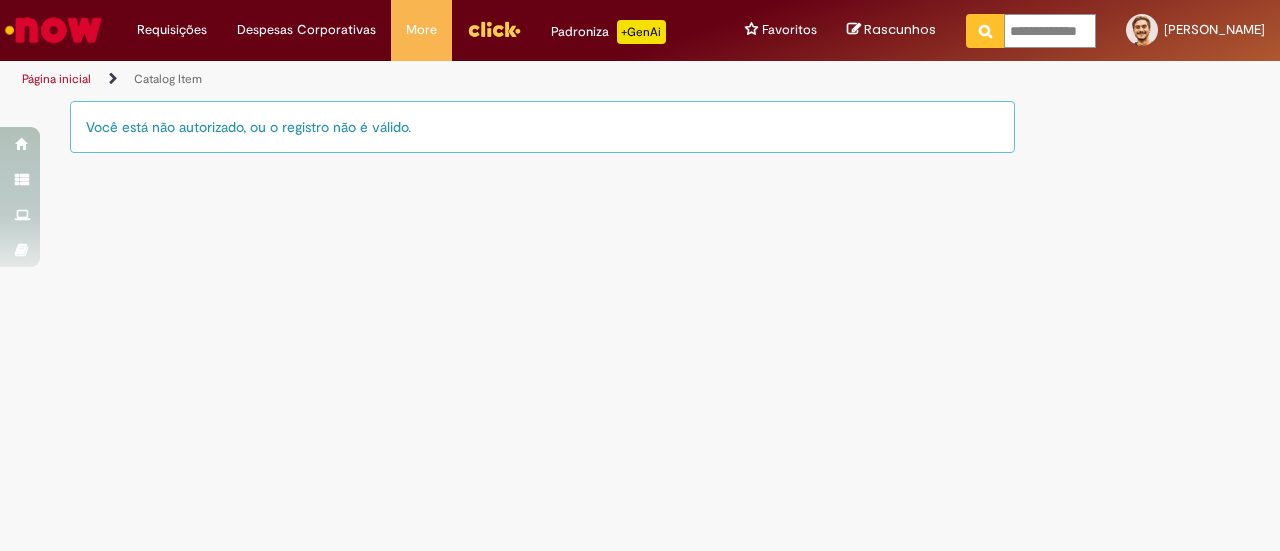 type on "**********" 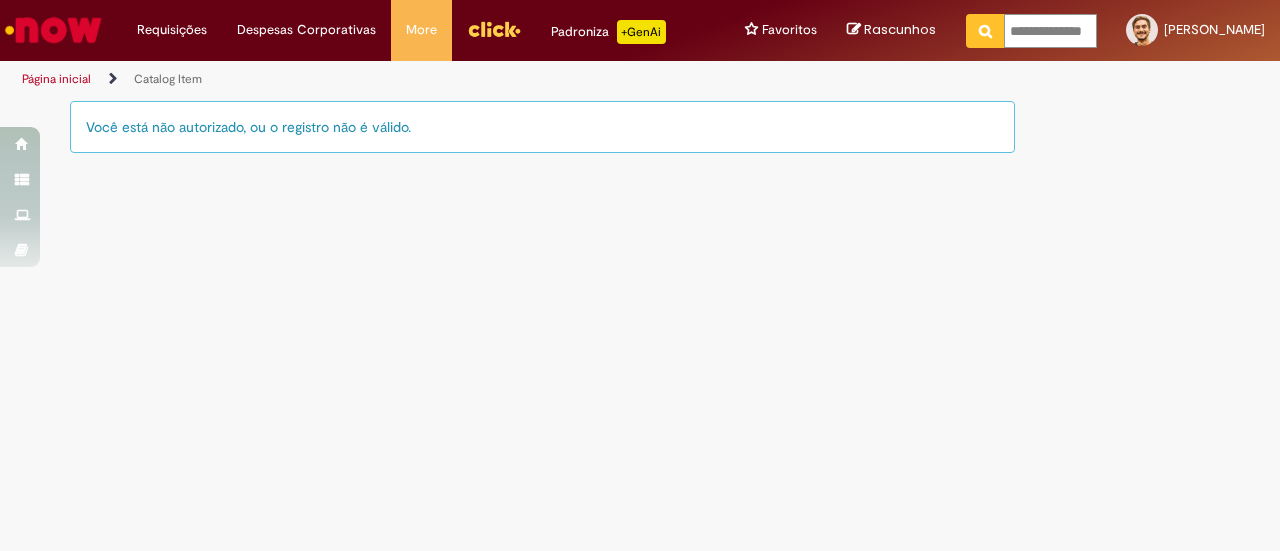 scroll, scrollTop: 0, scrollLeft: 16, axis: horizontal 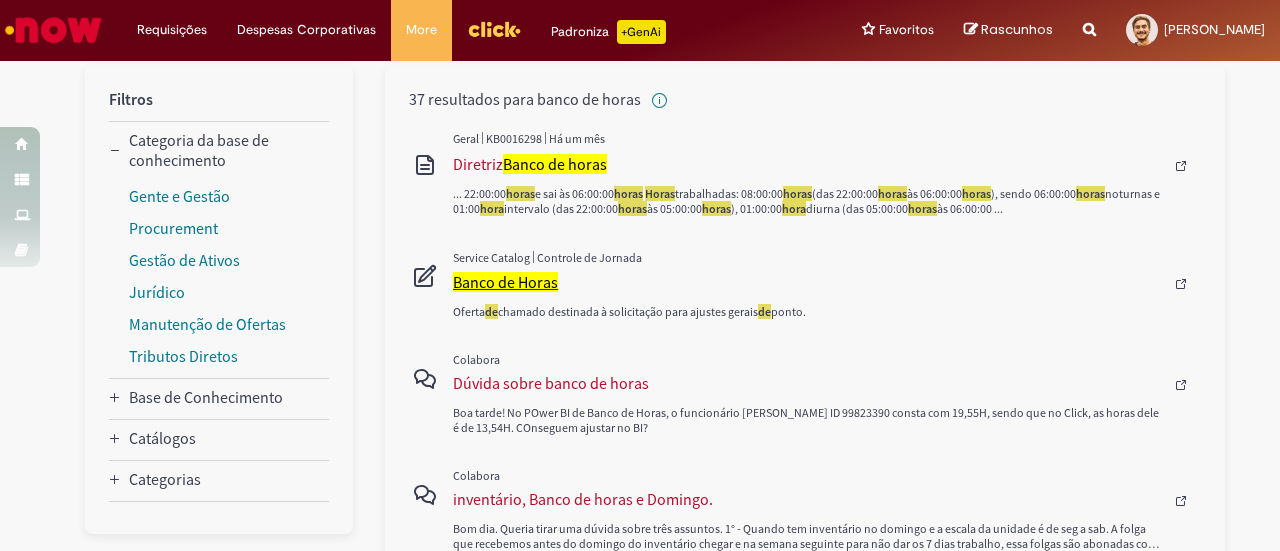 click on "Banco de Horas" at bounding box center (505, 282) 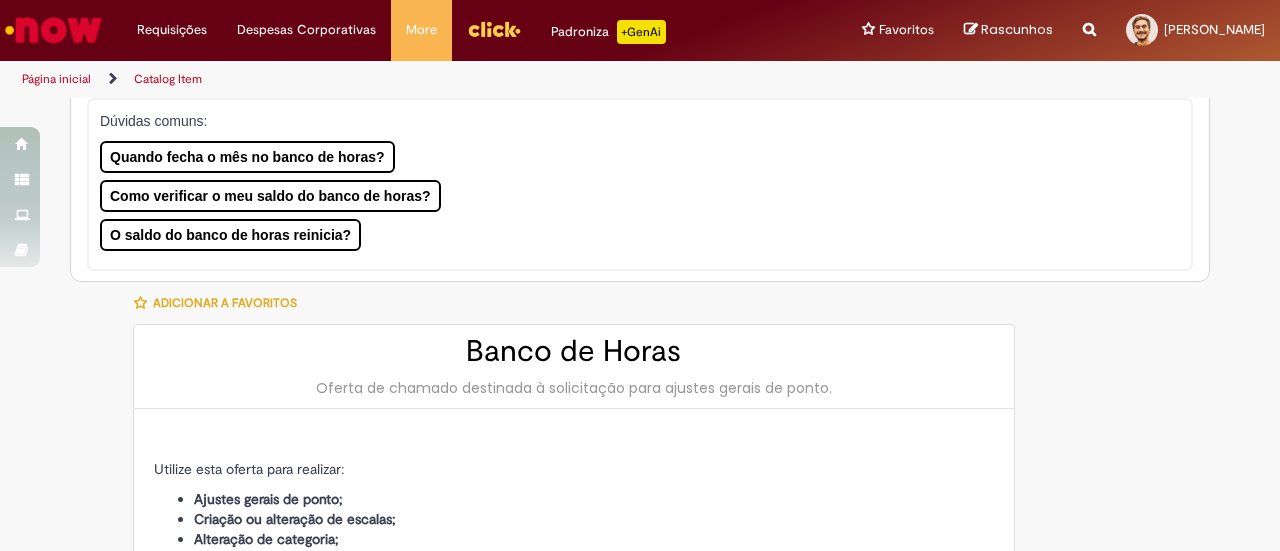 scroll, scrollTop: 0, scrollLeft: 0, axis: both 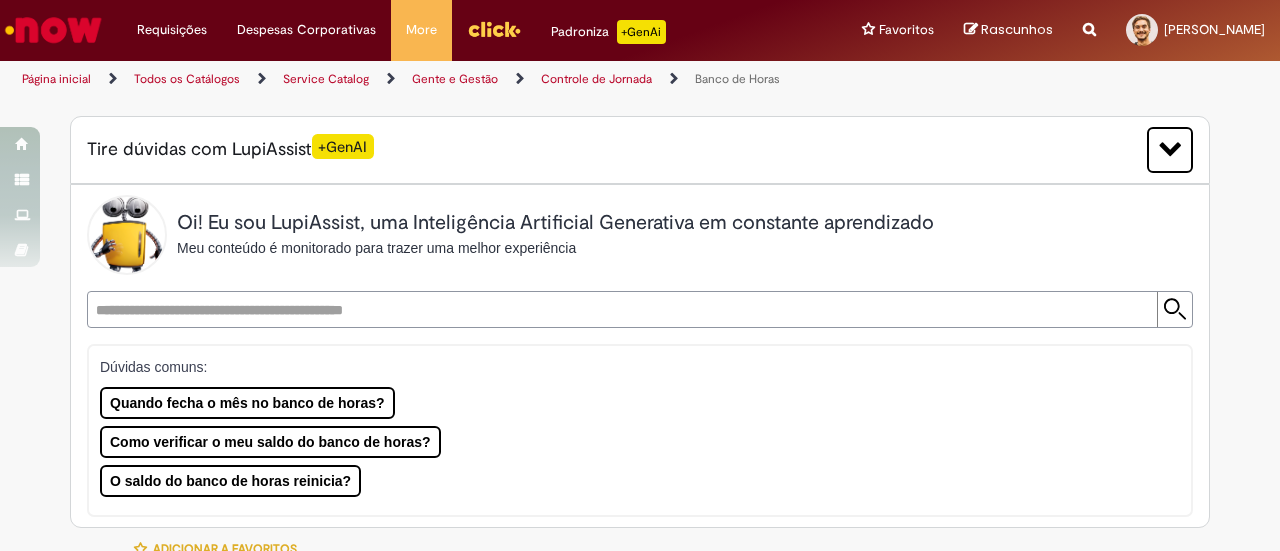 type on "********" 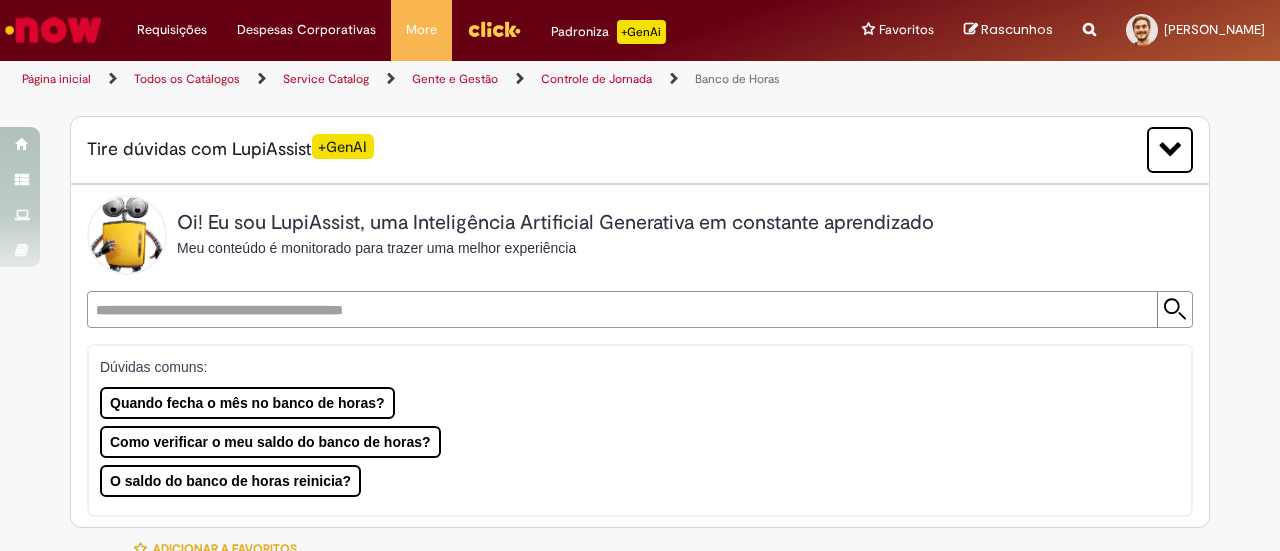 type on "**********" 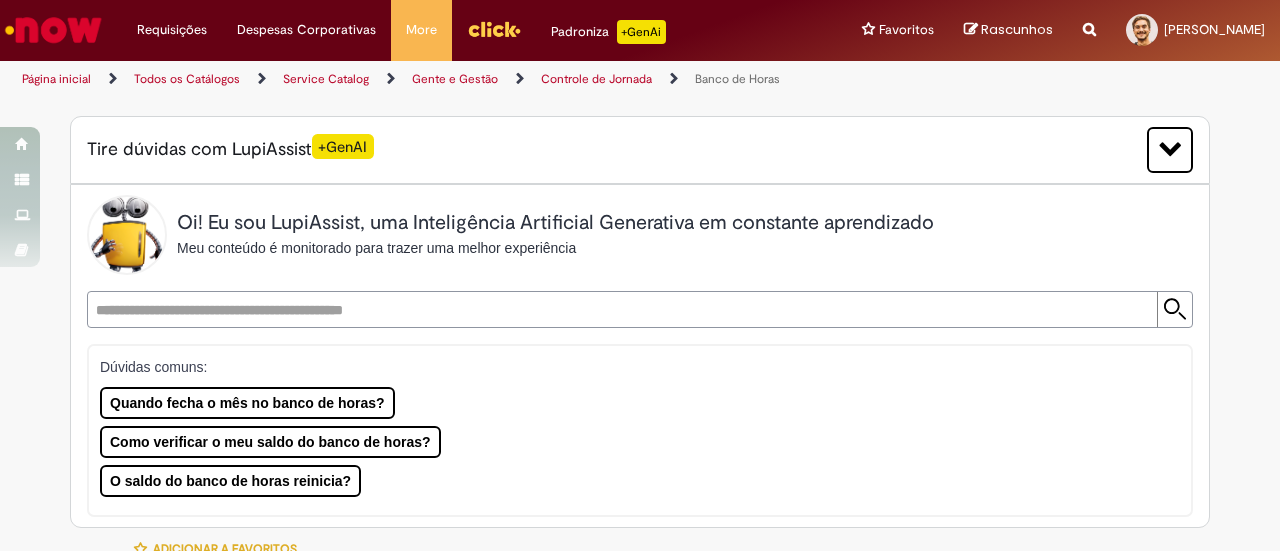 type on "**********" 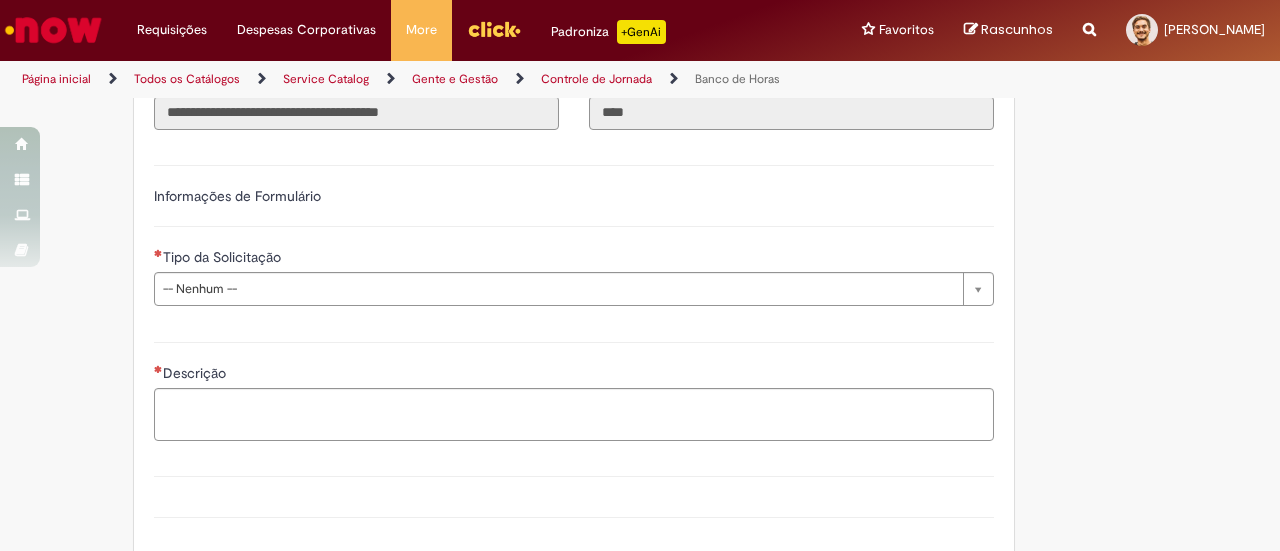 scroll, scrollTop: 1232, scrollLeft: 0, axis: vertical 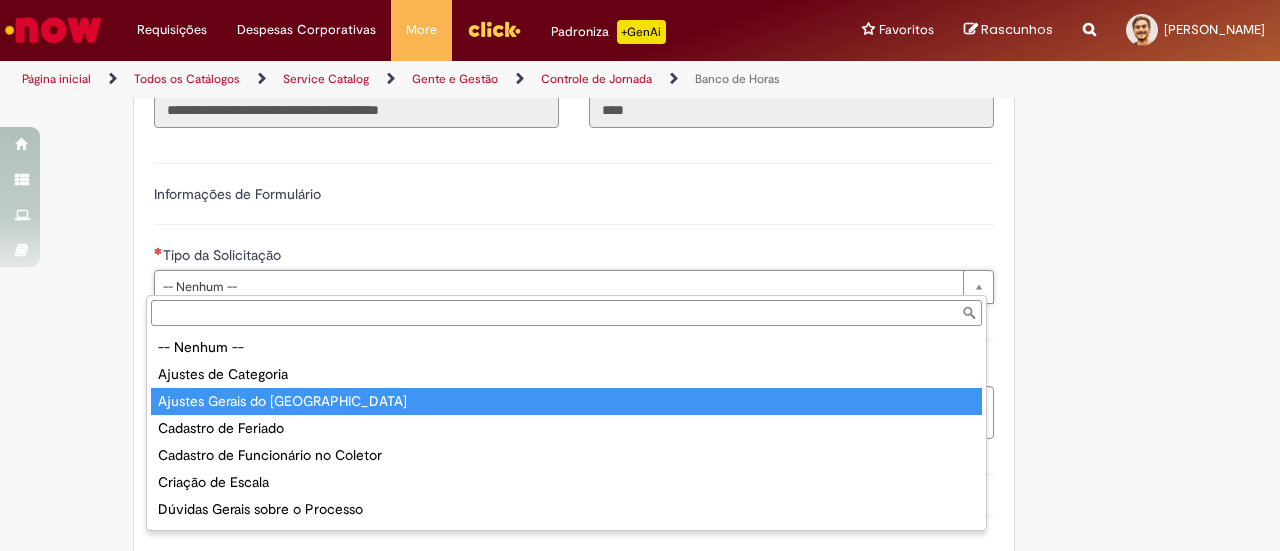 type on "**********" 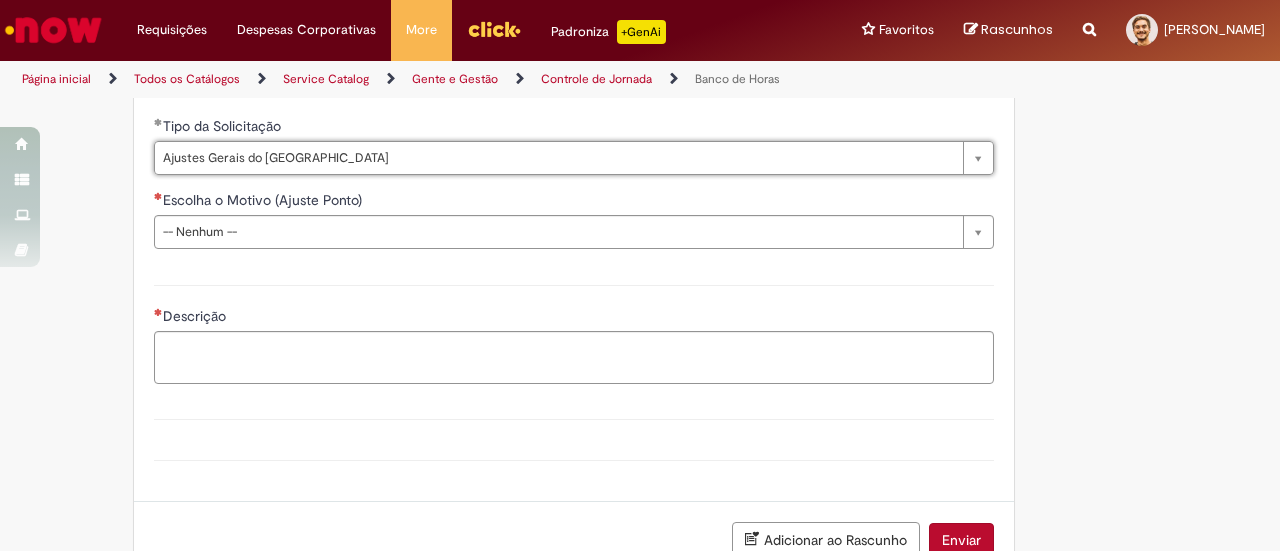 scroll, scrollTop: 1362, scrollLeft: 0, axis: vertical 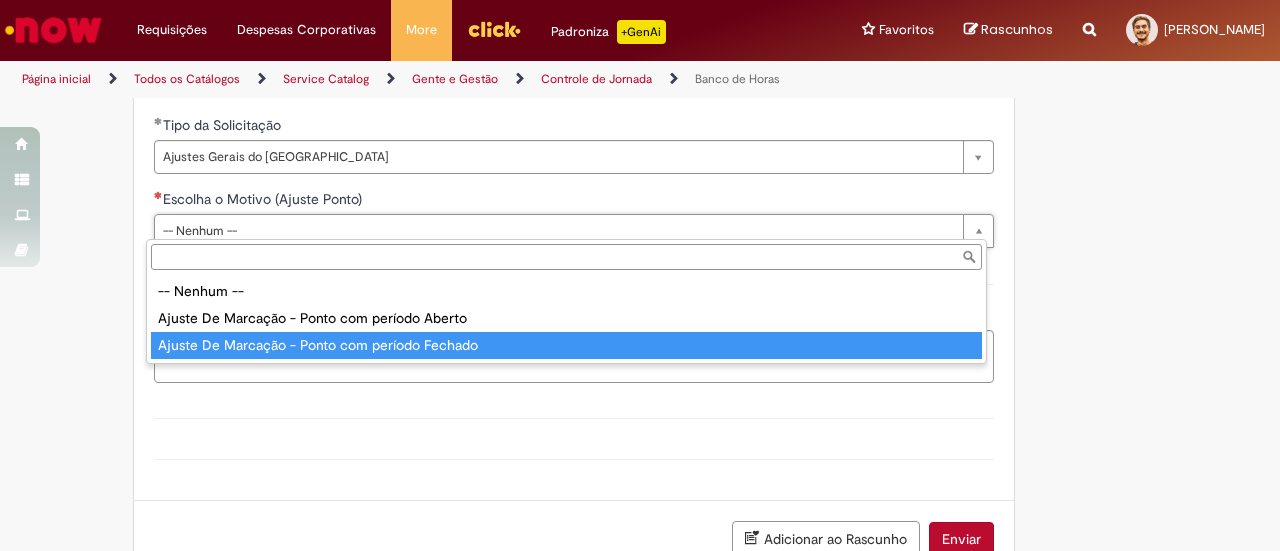 type on "**********" 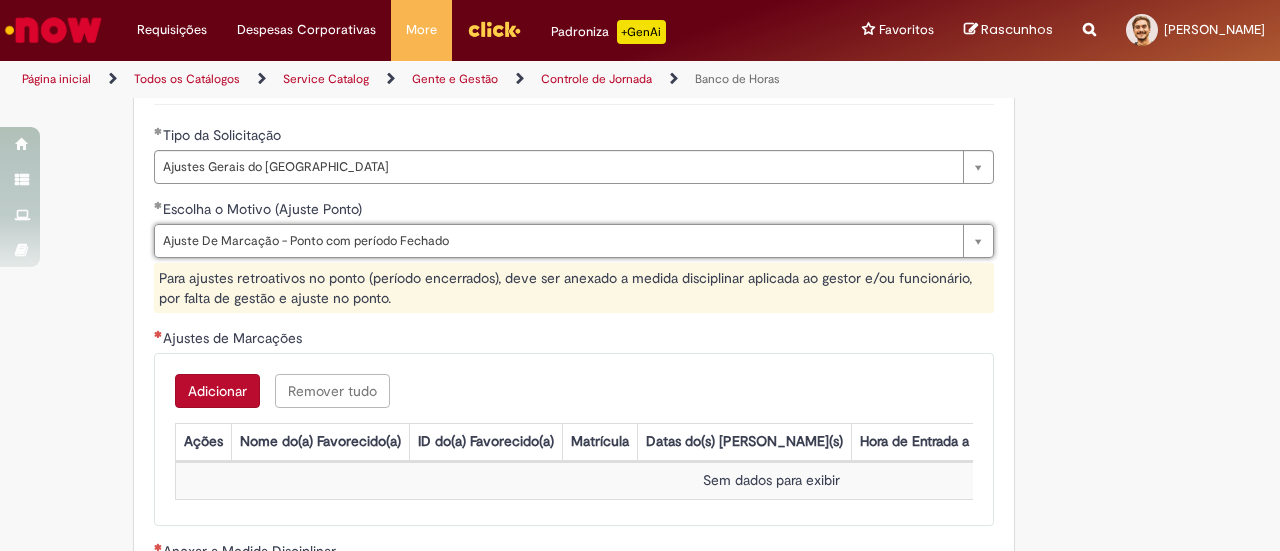 scroll, scrollTop: 1289, scrollLeft: 0, axis: vertical 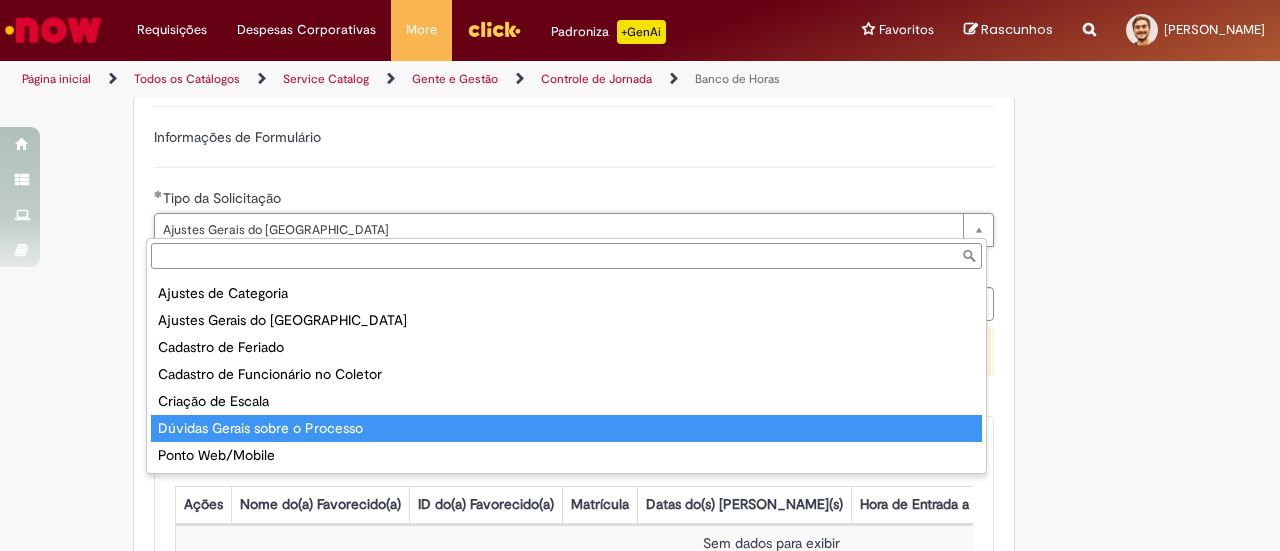 type on "**********" 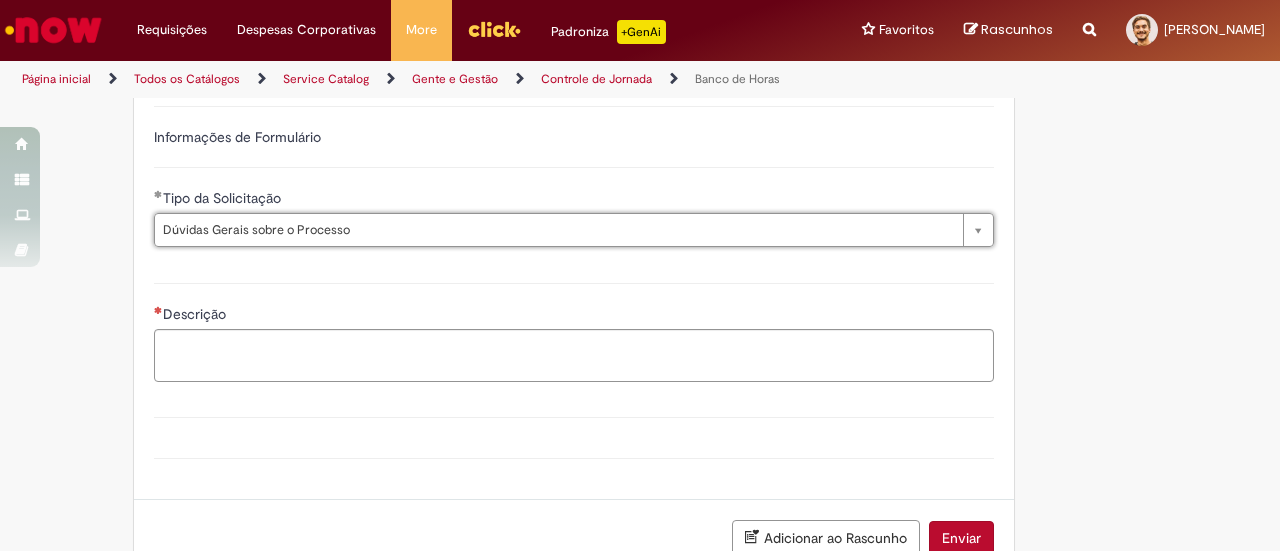 scroll, scrollTop: 0, scrollLeft: 147, axis: horizontal 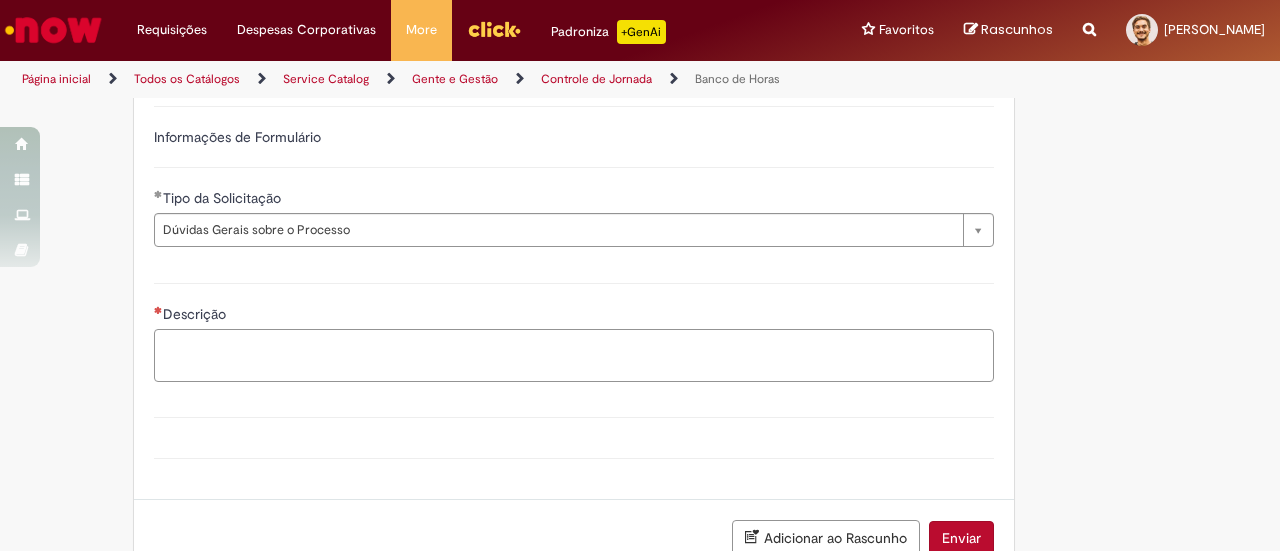 click on "Descrição" at bounding box center (574, 355) 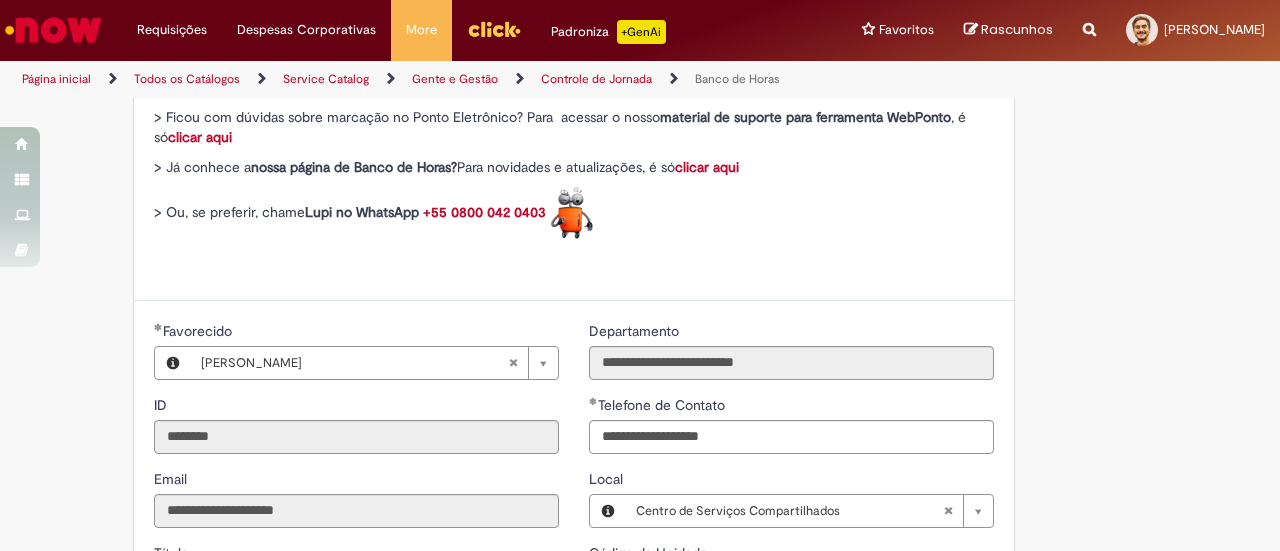 scroll, scrollTop: 756, scrollLeft: 0, axis: vertical 